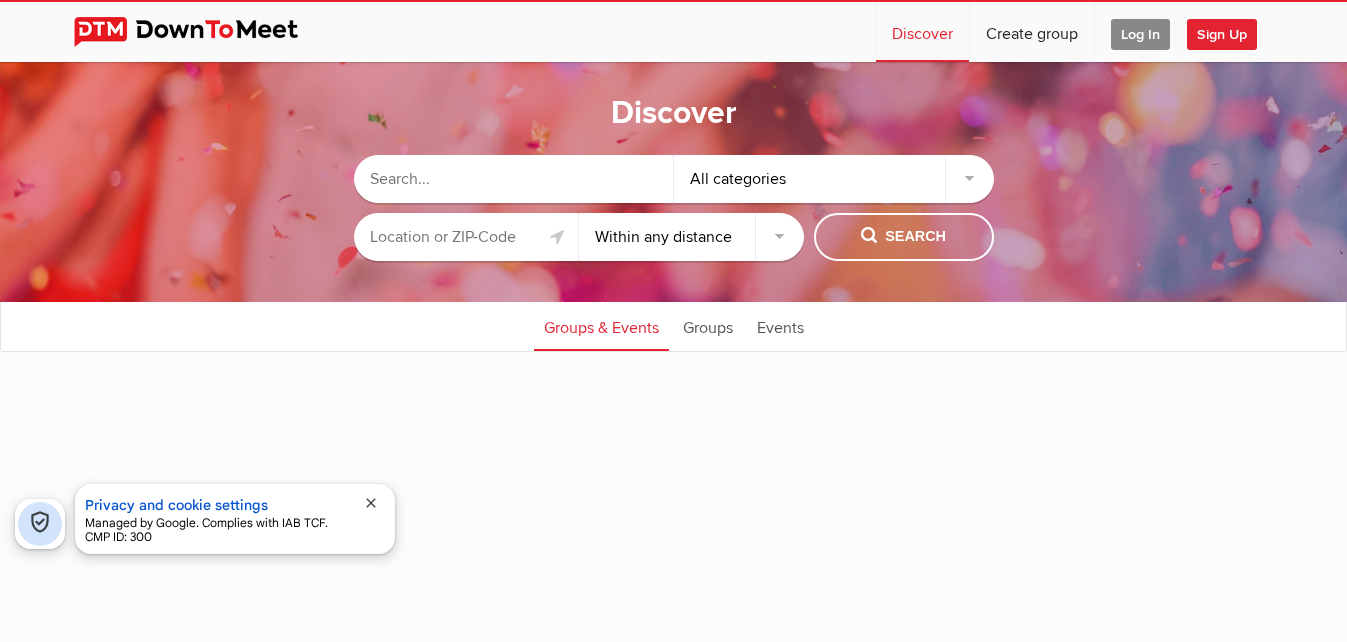 select on "null" 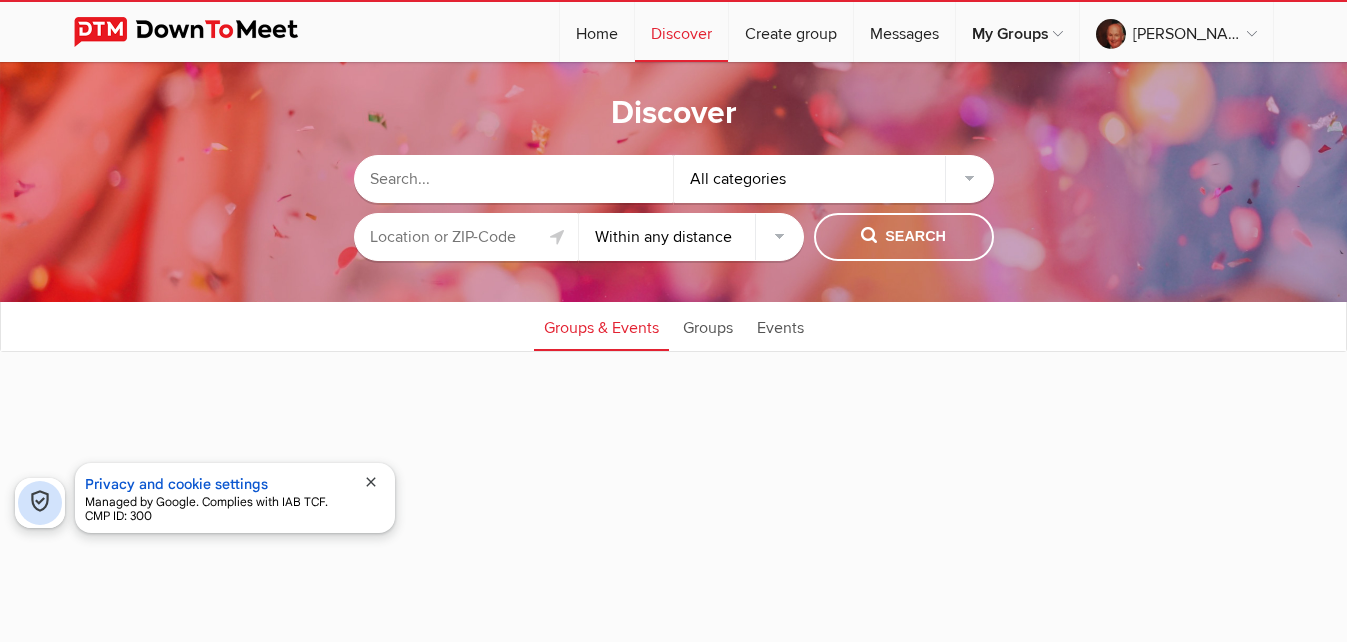 type on "[PERSON_NAME][STREET_ADDRESS]" 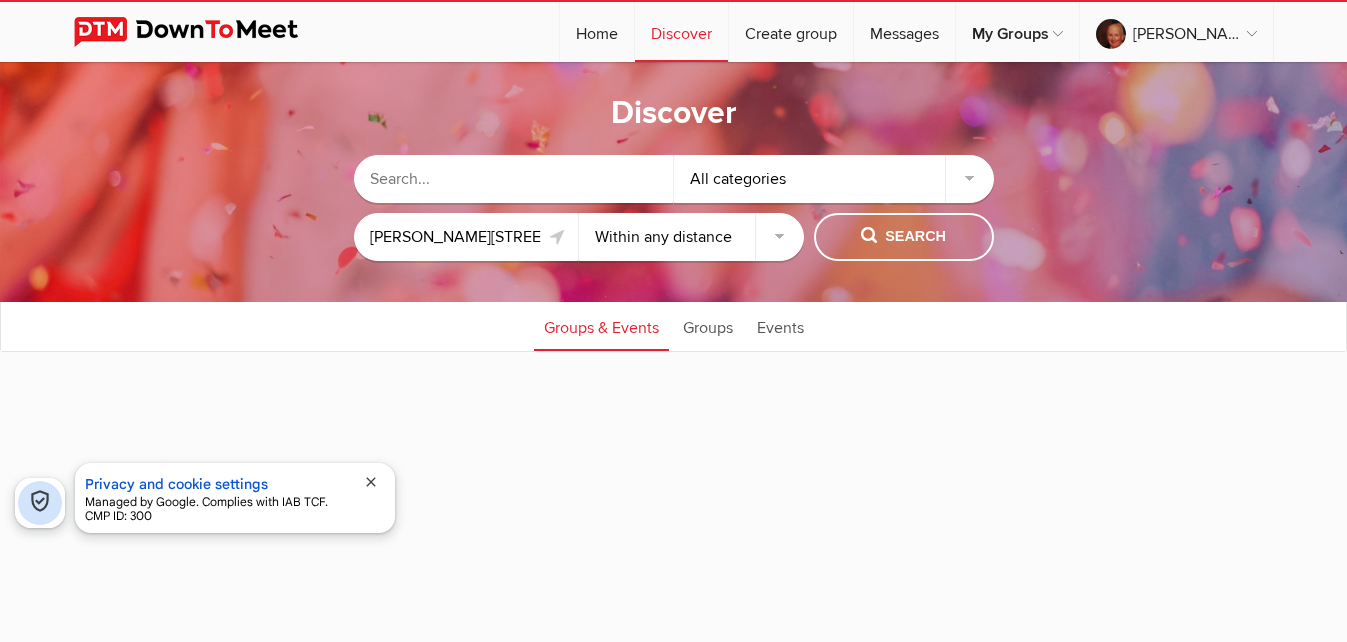 click 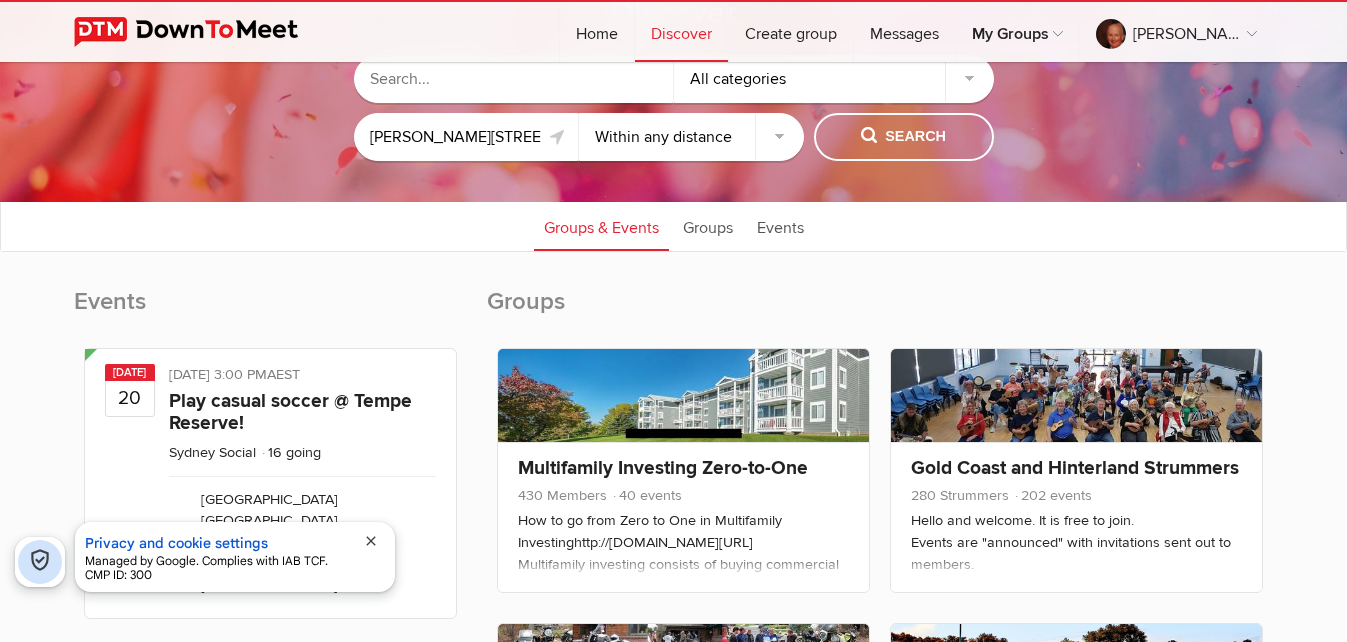scroll, scrollTop: 0, scrollLeft: 0, axis: both 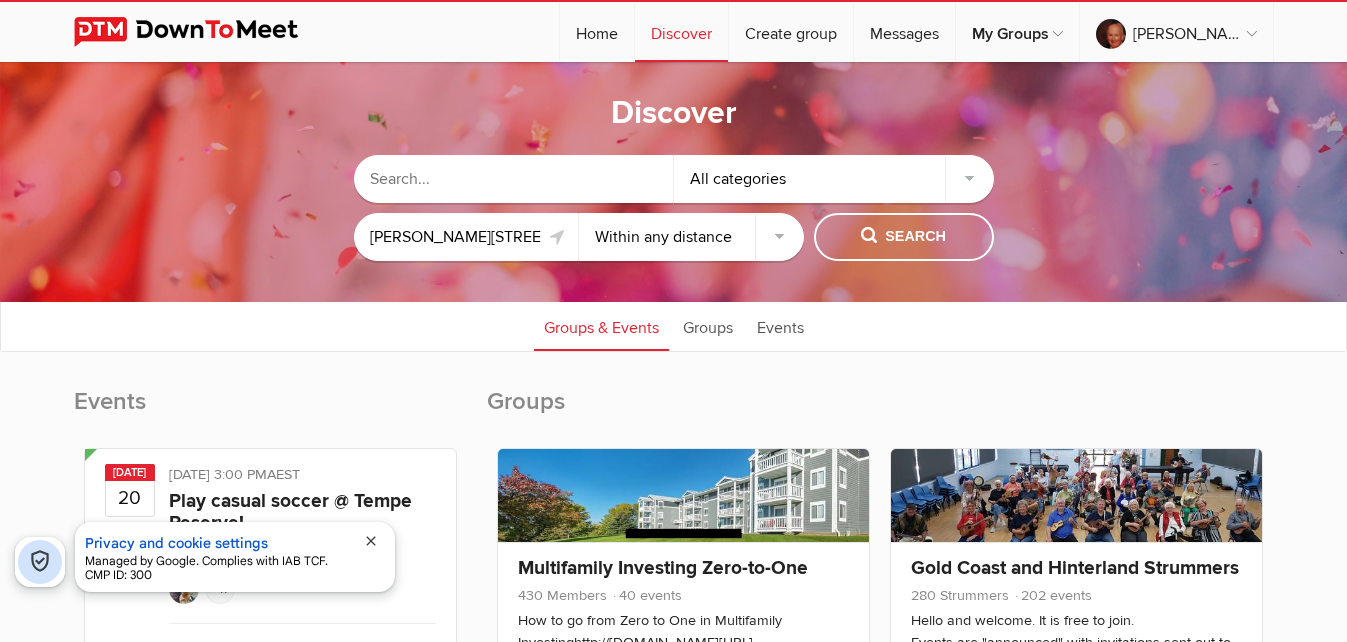 click 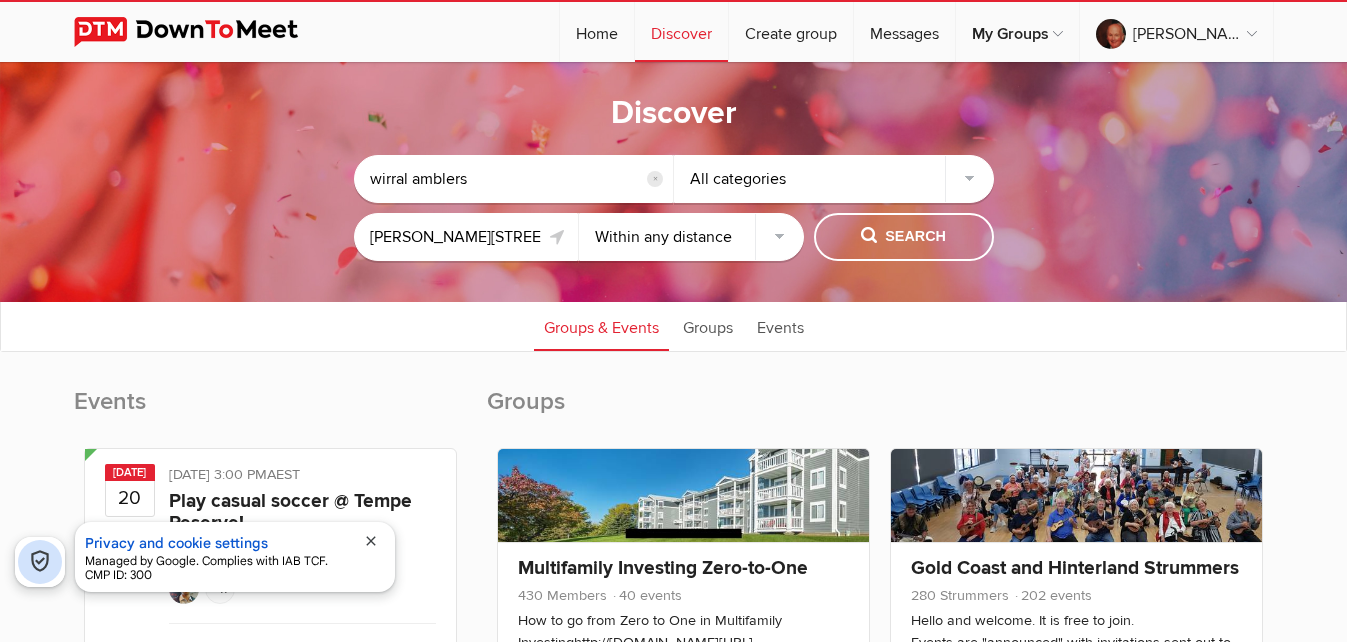 type on "wirral amblers" 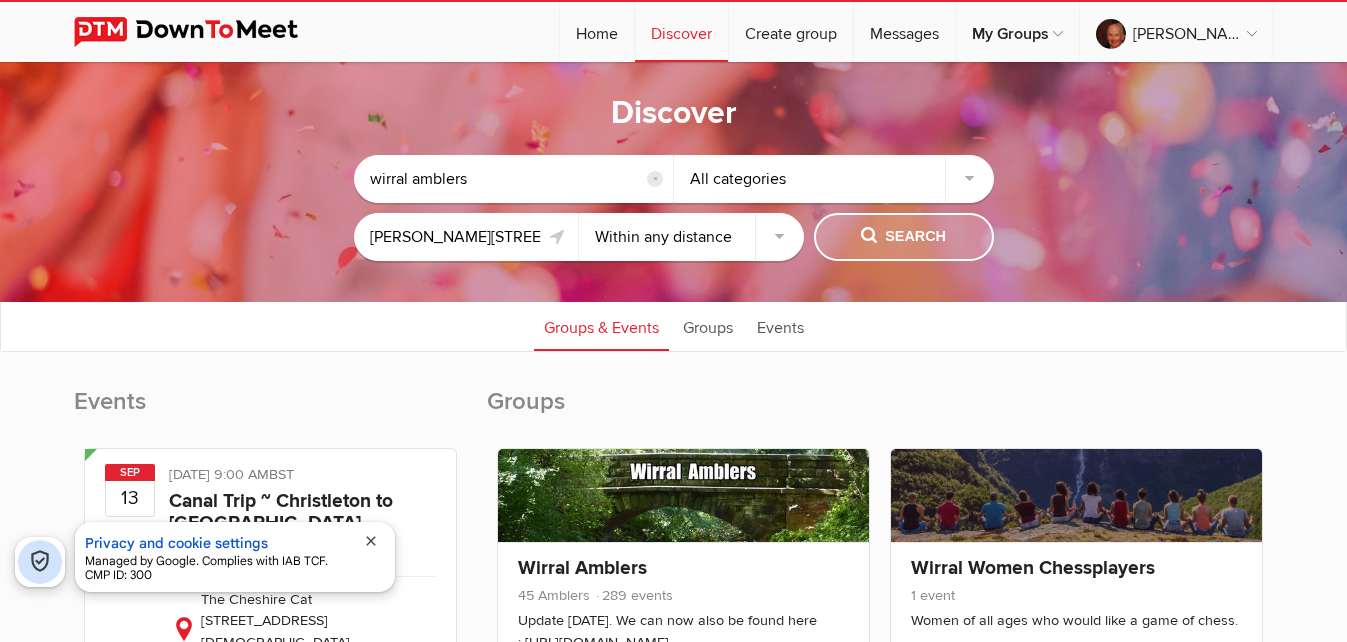 click on "Search" 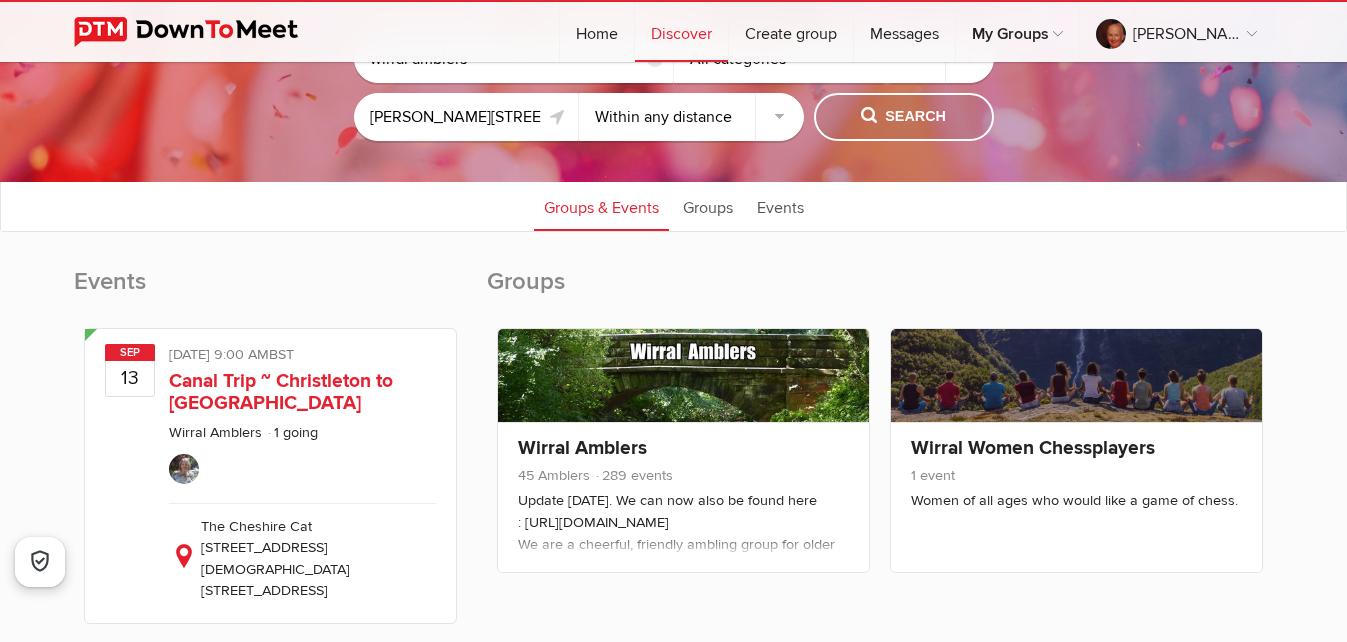 scroll, scrollTop: 100, scrollLeft: 0, axis: vertical 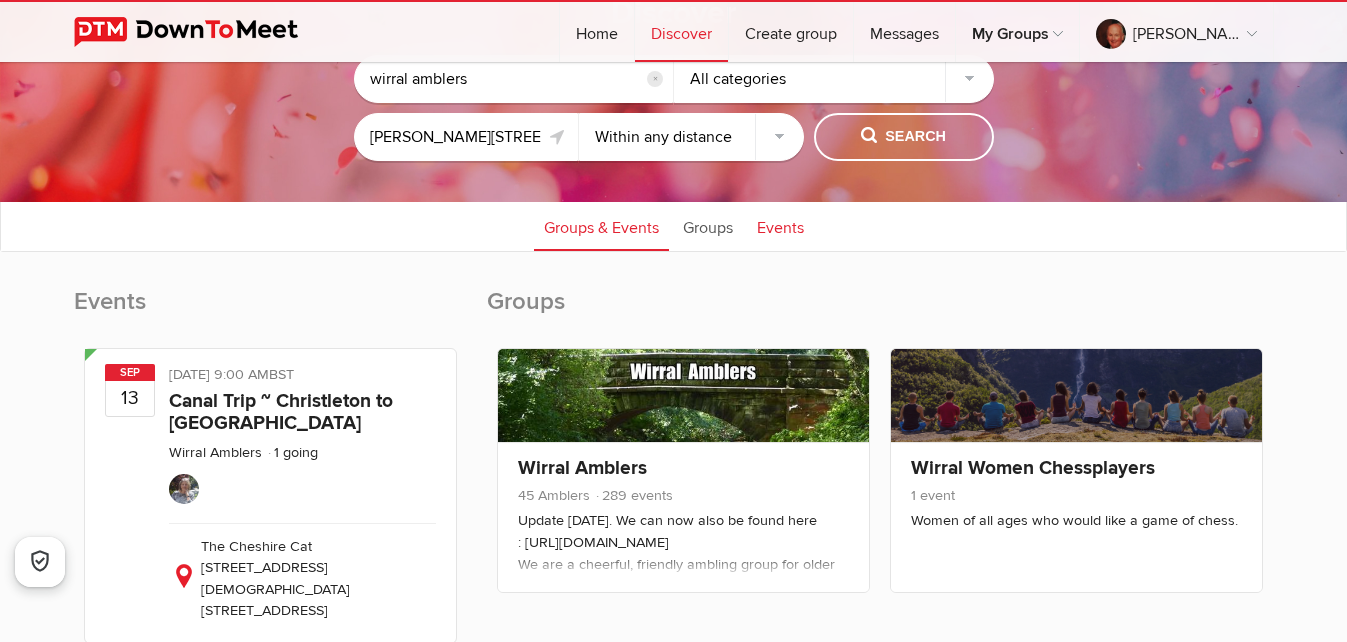 click on "Events" 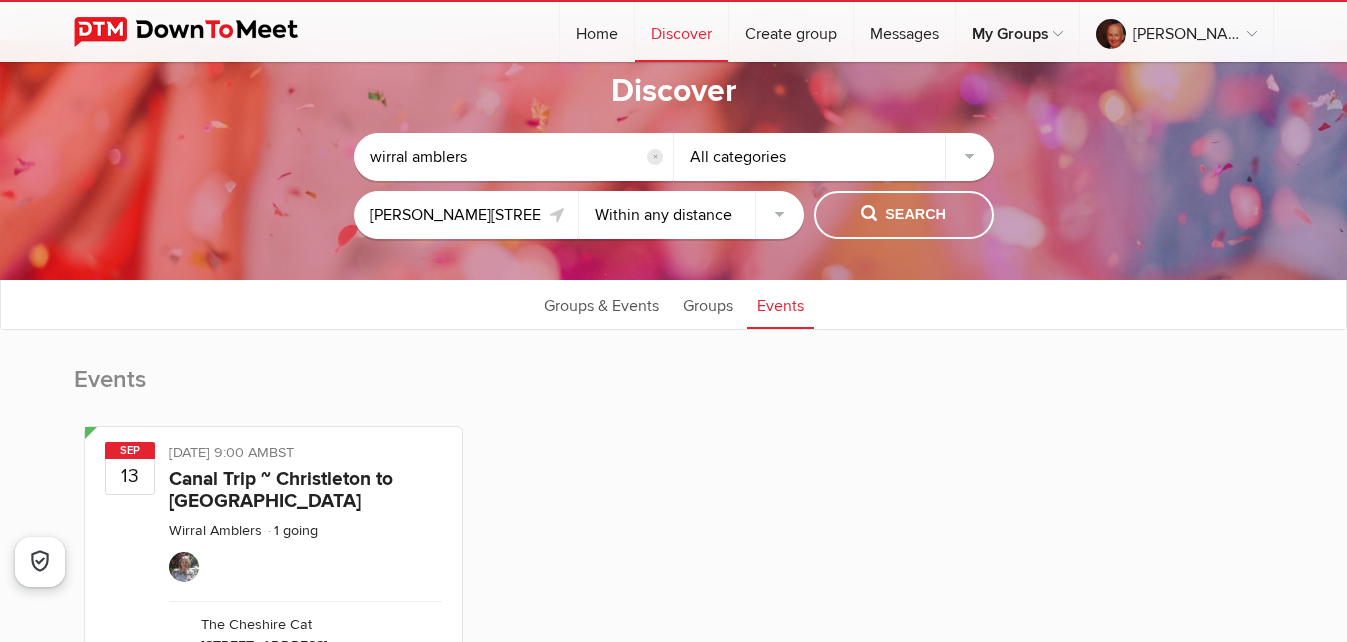 scroll, scrollTop: 0, scrollLeft: 0, axis: both 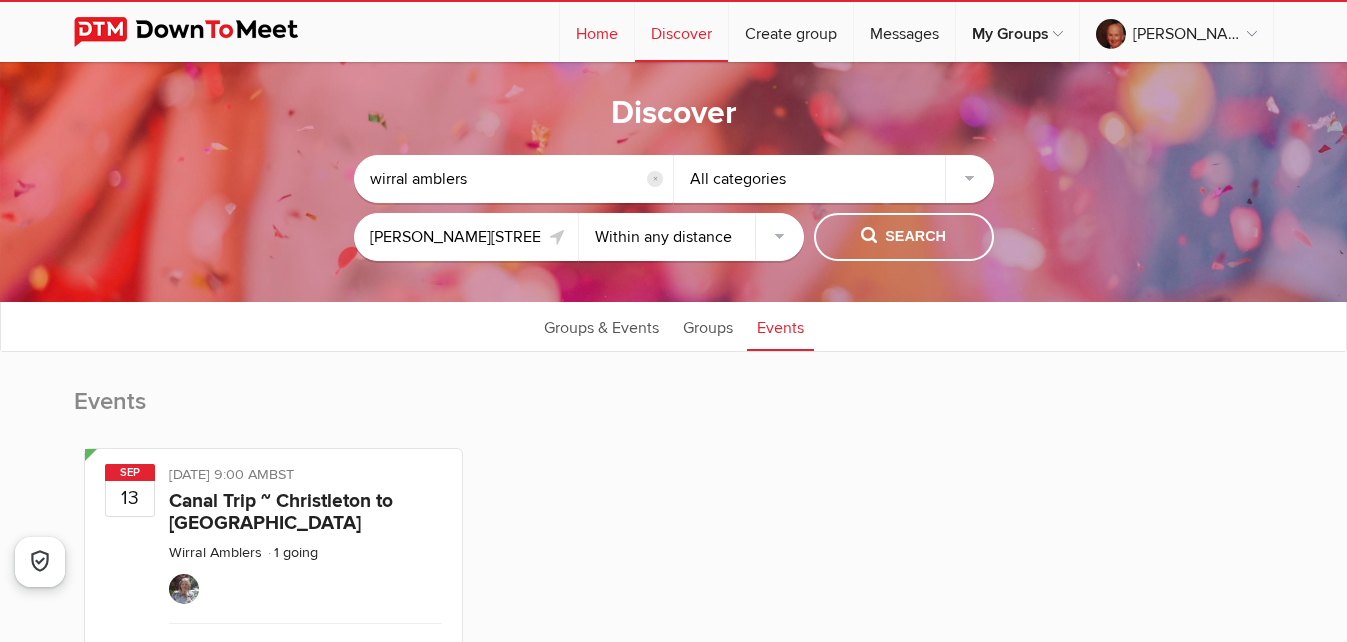 click on "Home" 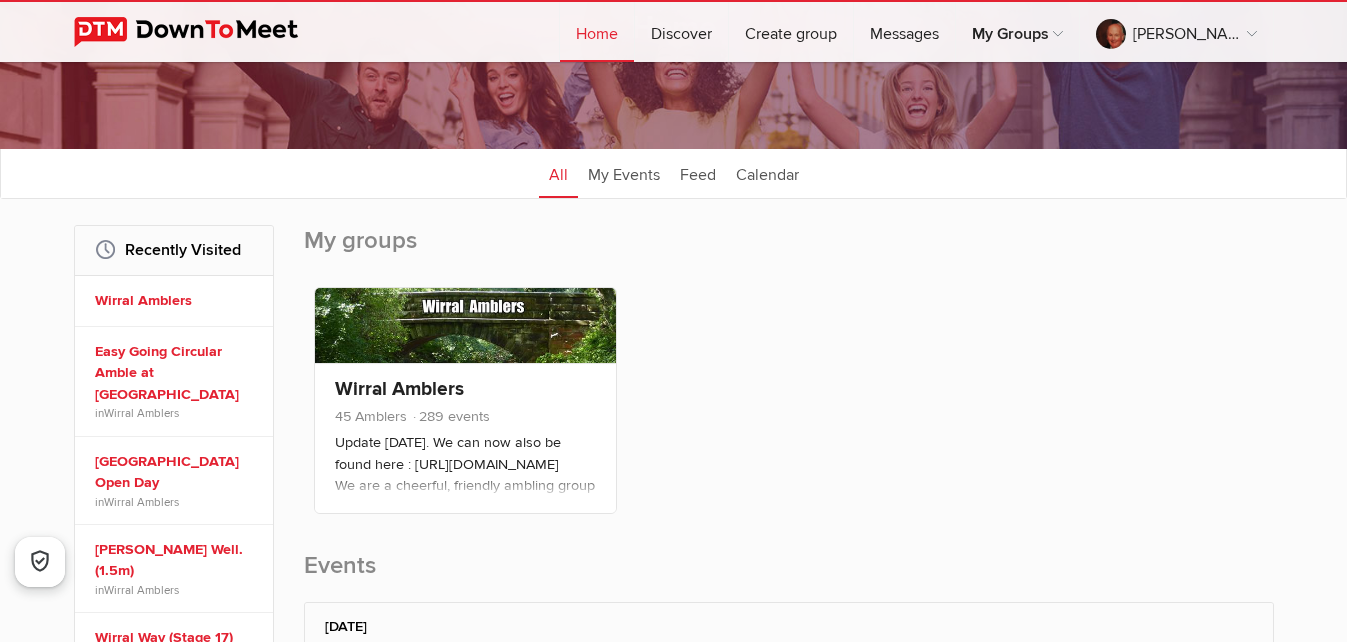 scroll, scrollTop: 200, scrollLeft: 0, axis: vertical 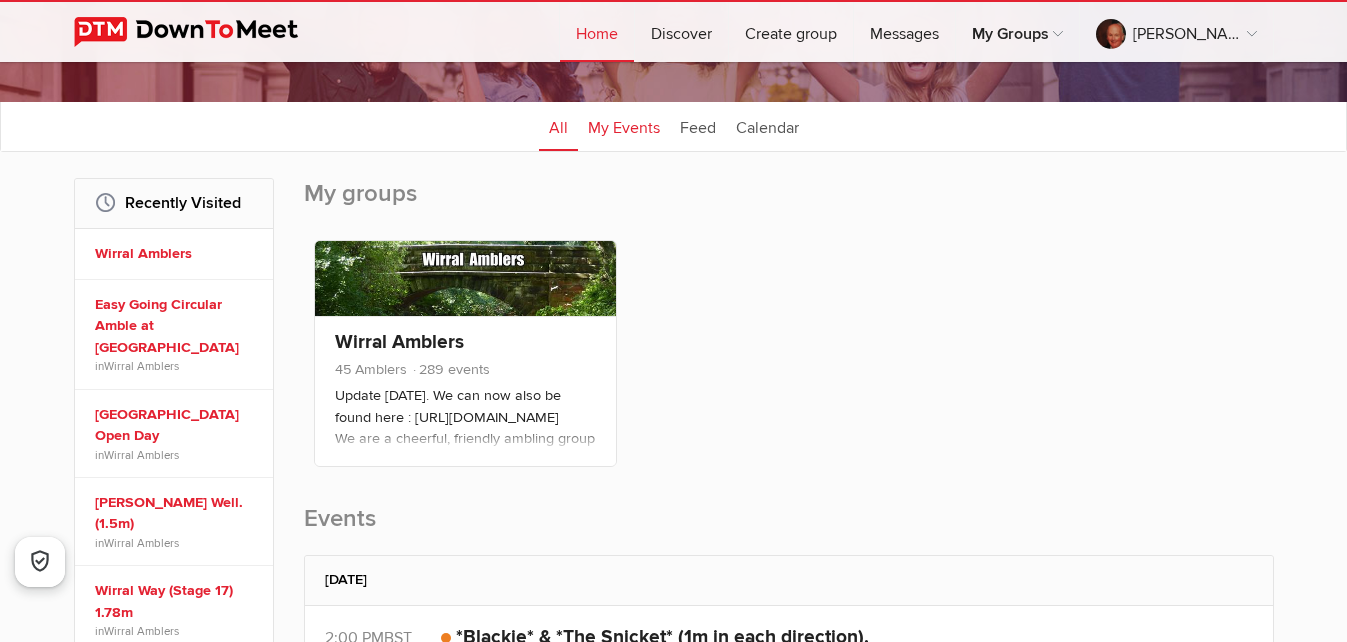 click on "My Events" 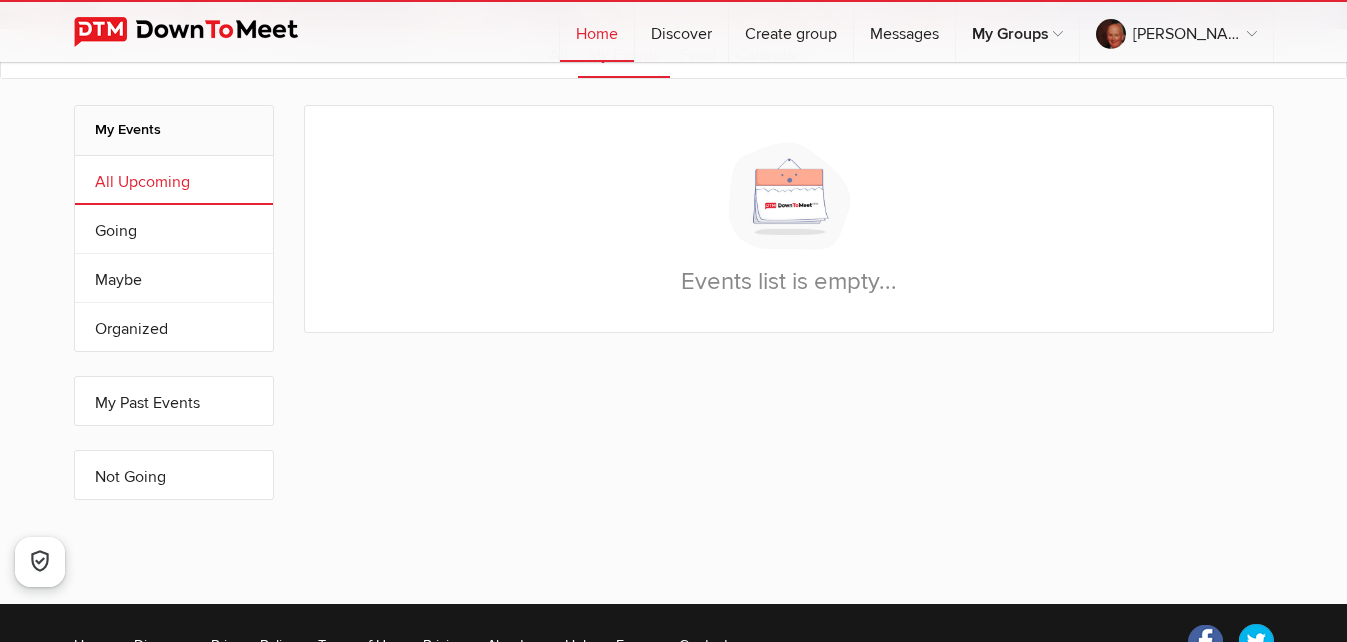 scroll, scrollTop: 3, scrollLeft: 0, axis: vertical 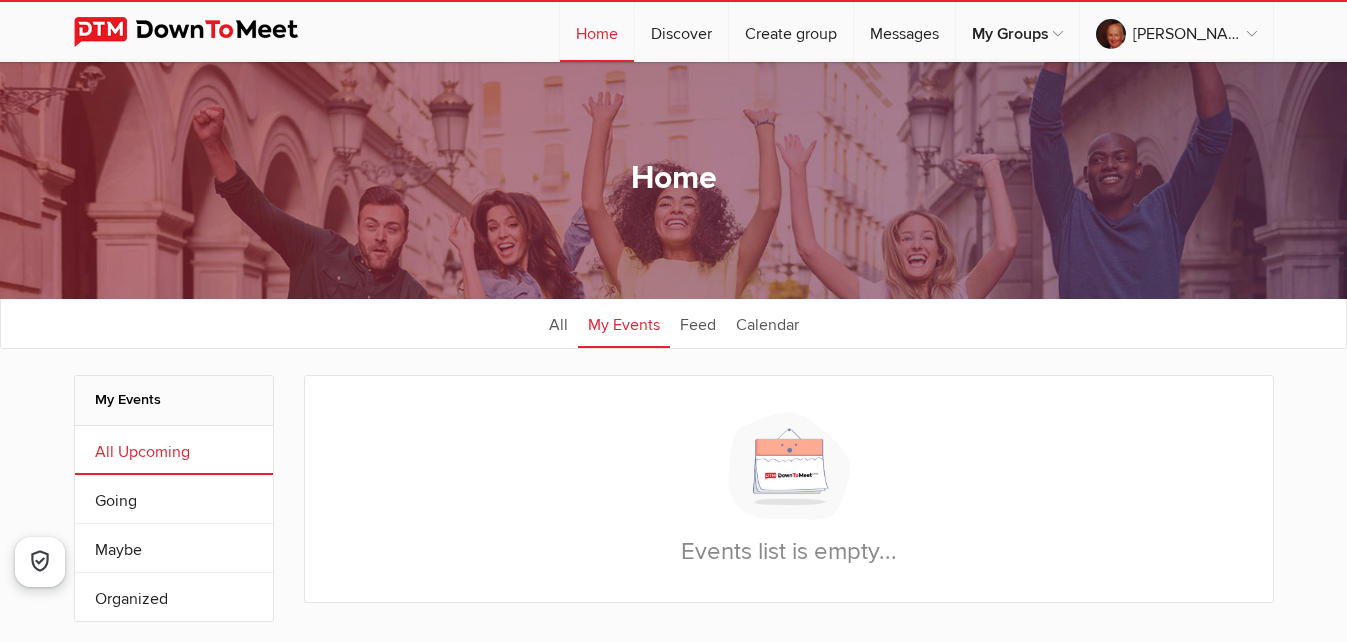click on "All Upcoming" 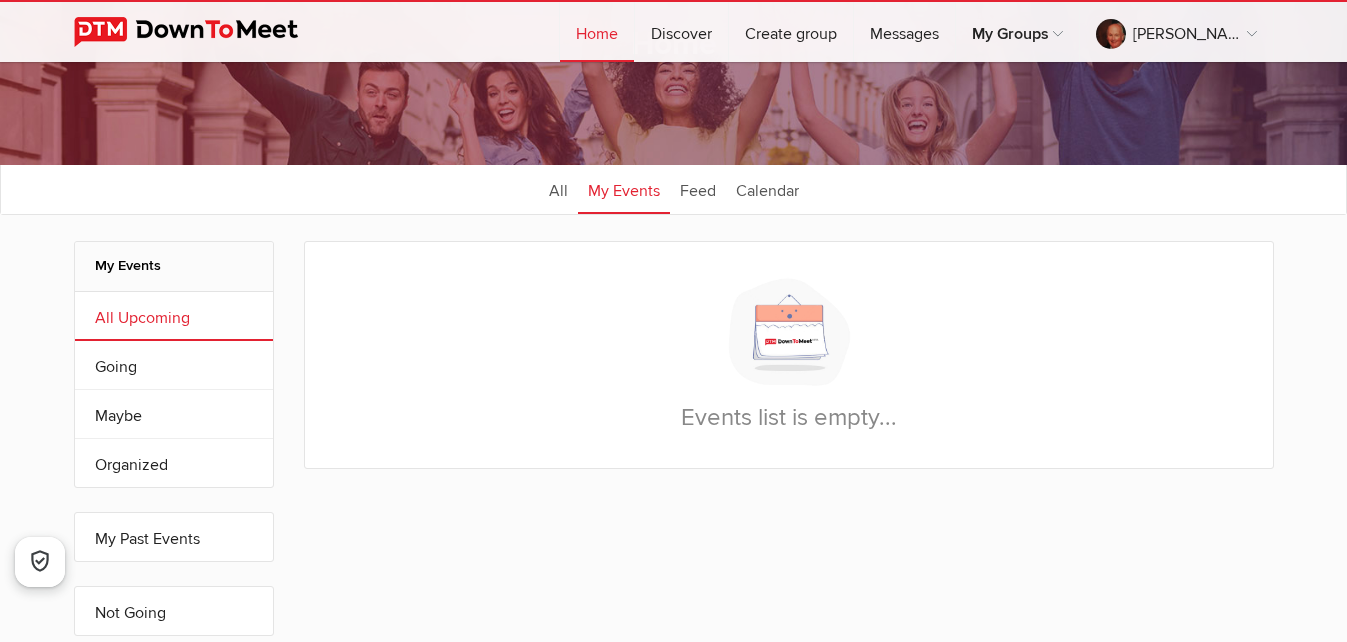 scroll, scrollTop: 103, scrollLeft: 0, axis: vertical 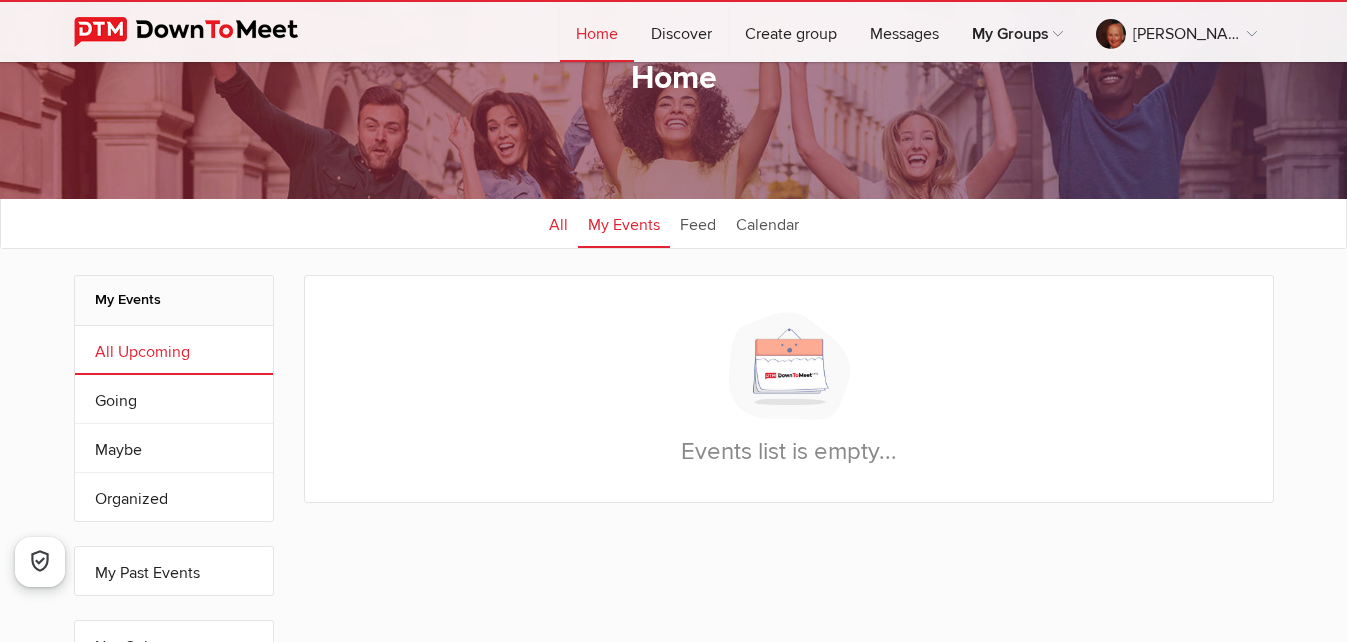 click on "All" 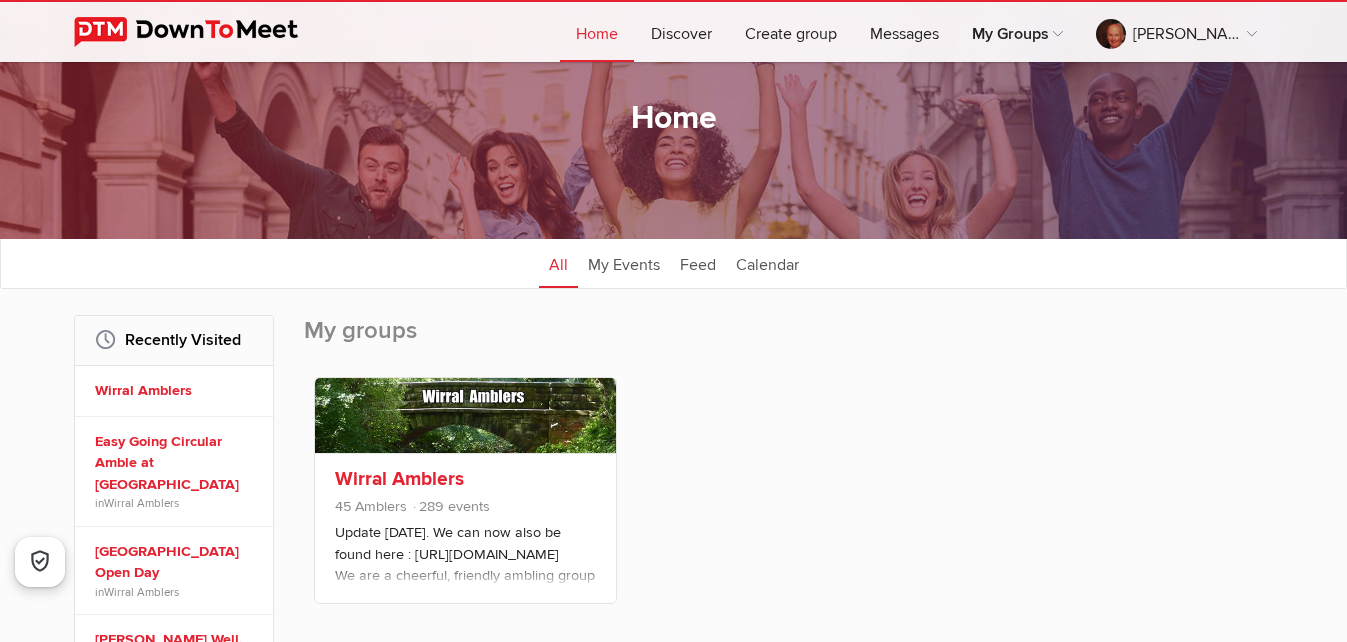scroll, scrollTop: 300, scrollLeft: 0, axis: vertical 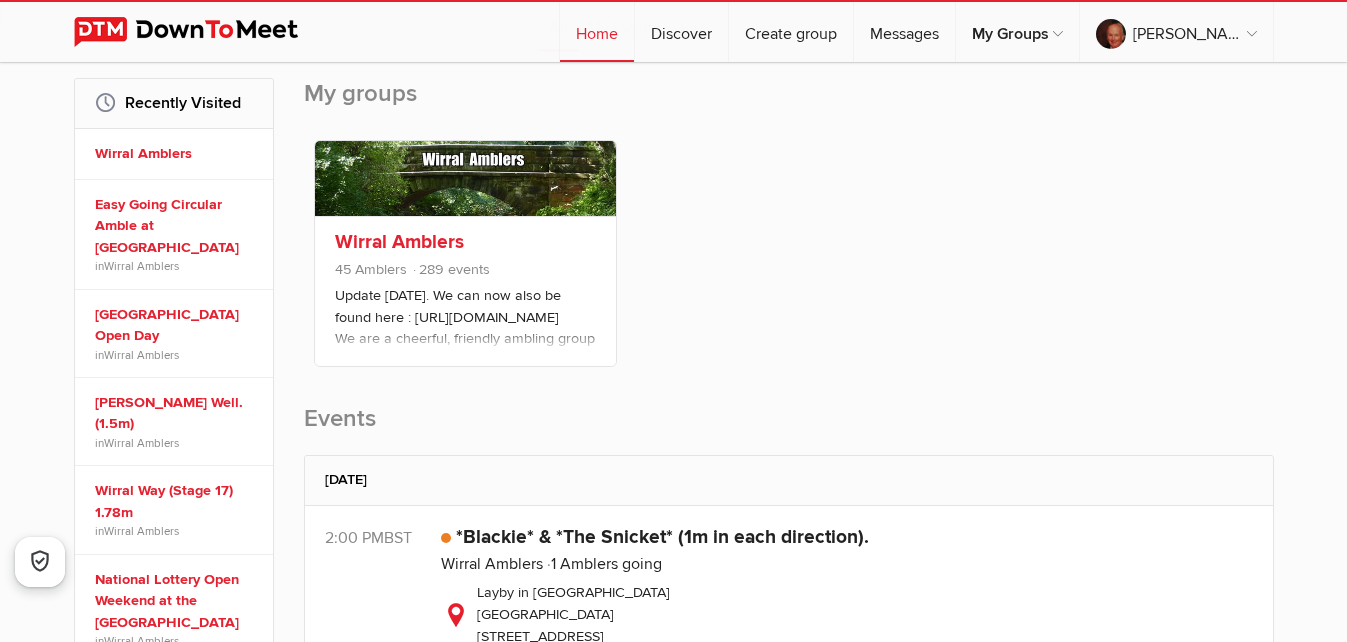 click on "Wirral Amblers" 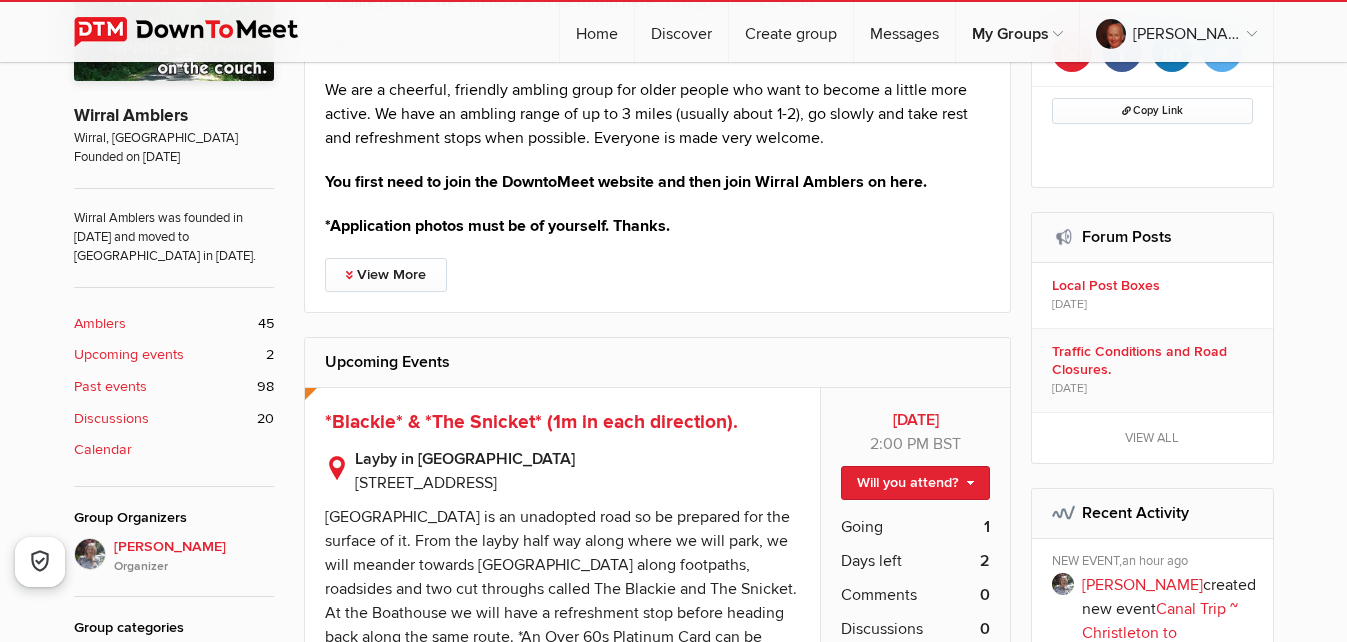 scroll, scrollTop: 200, scrollLeft: 0, axis: vertical 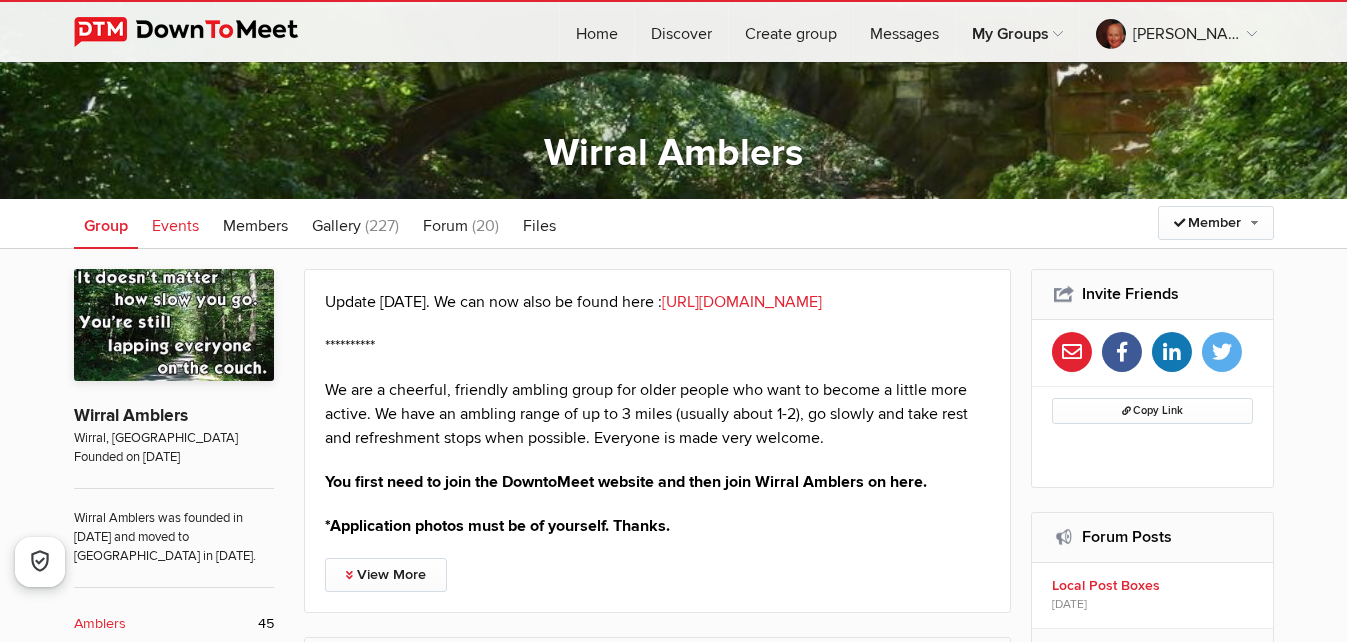 click on "Events" 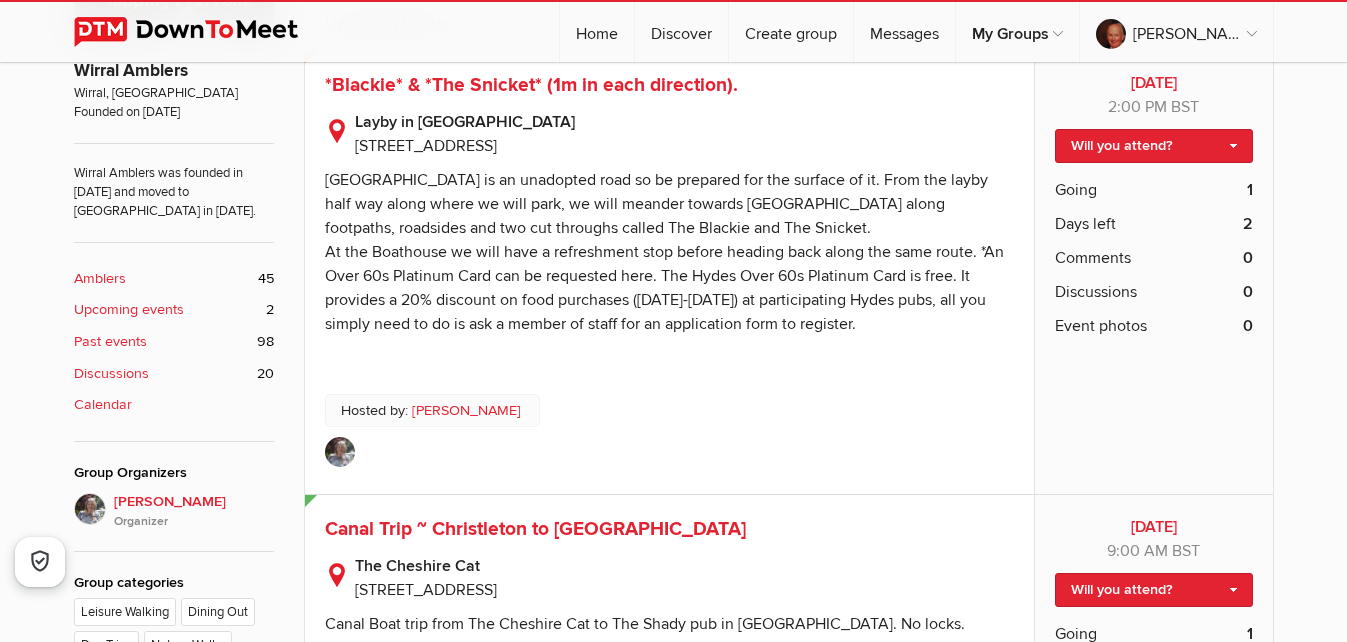 scroll, scrollTop: 600, scrollLeft: 0, axis: vertical 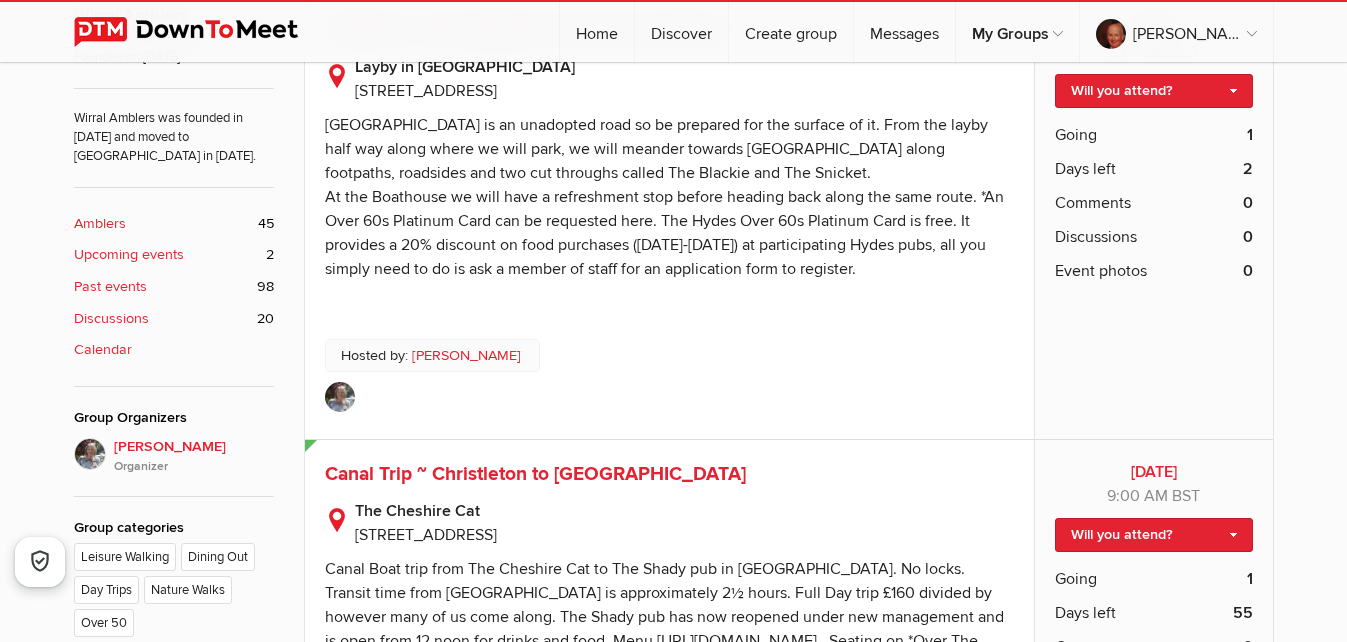 click on "Amblers" 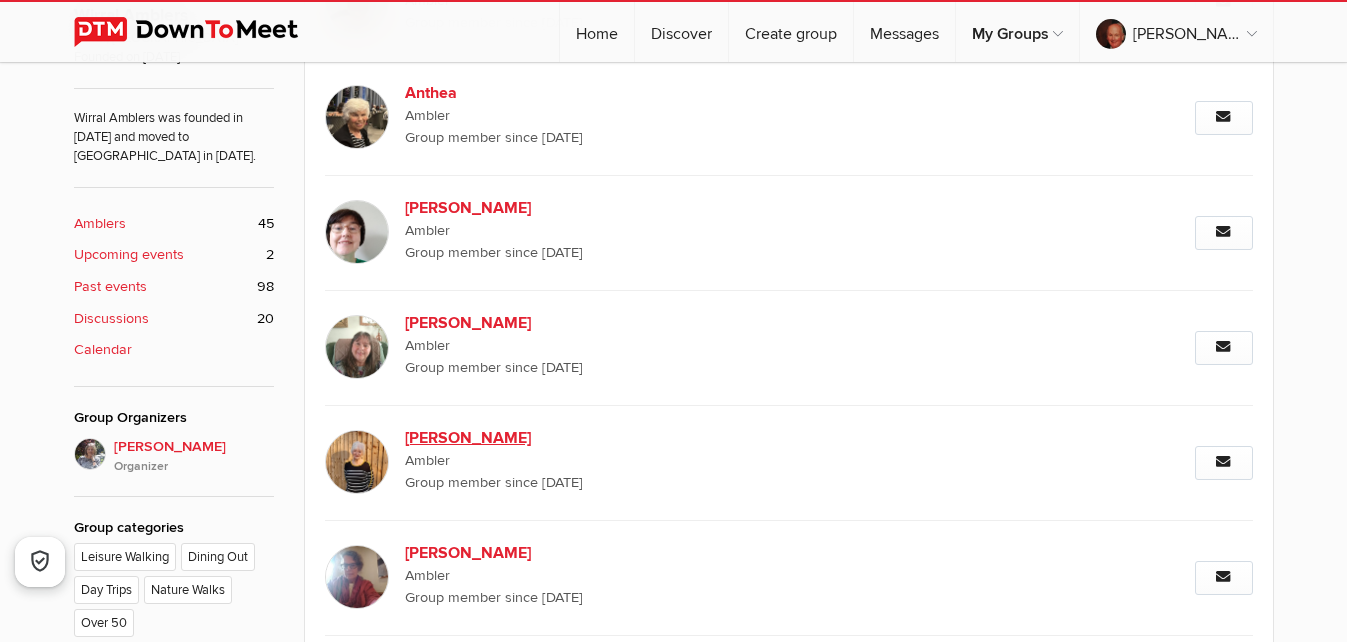 scroll, scrollTop: 599, scrollLeft: 0, axis: vertical 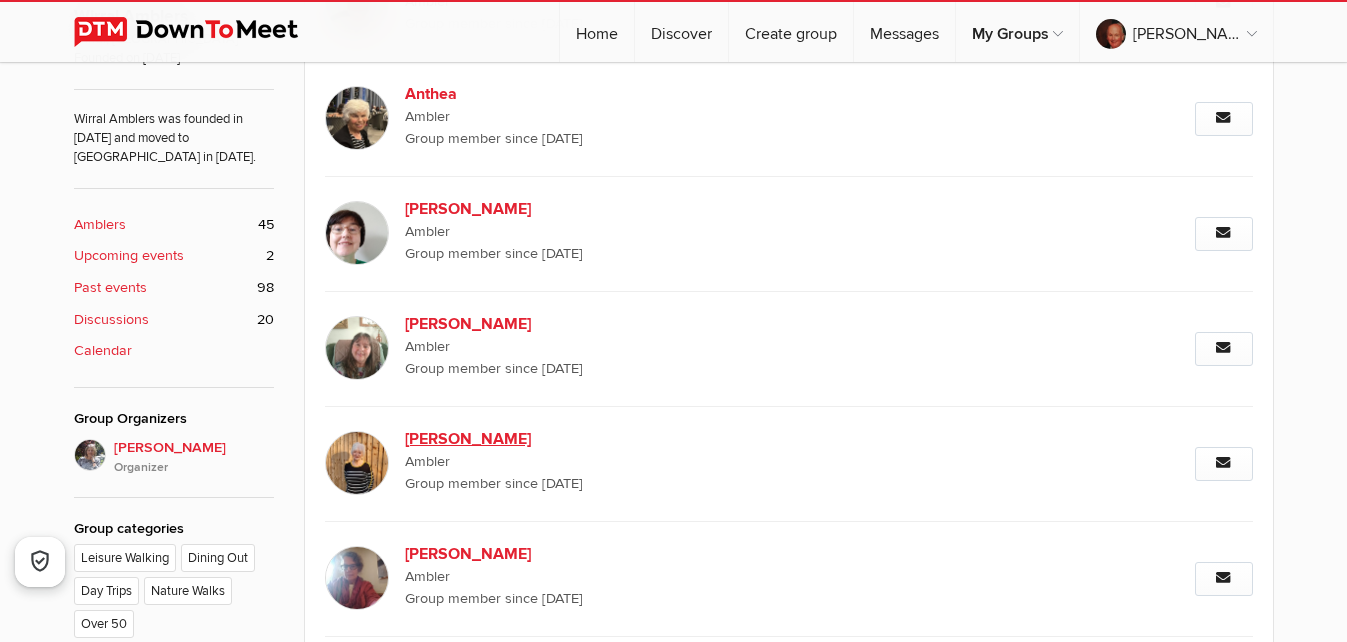 click 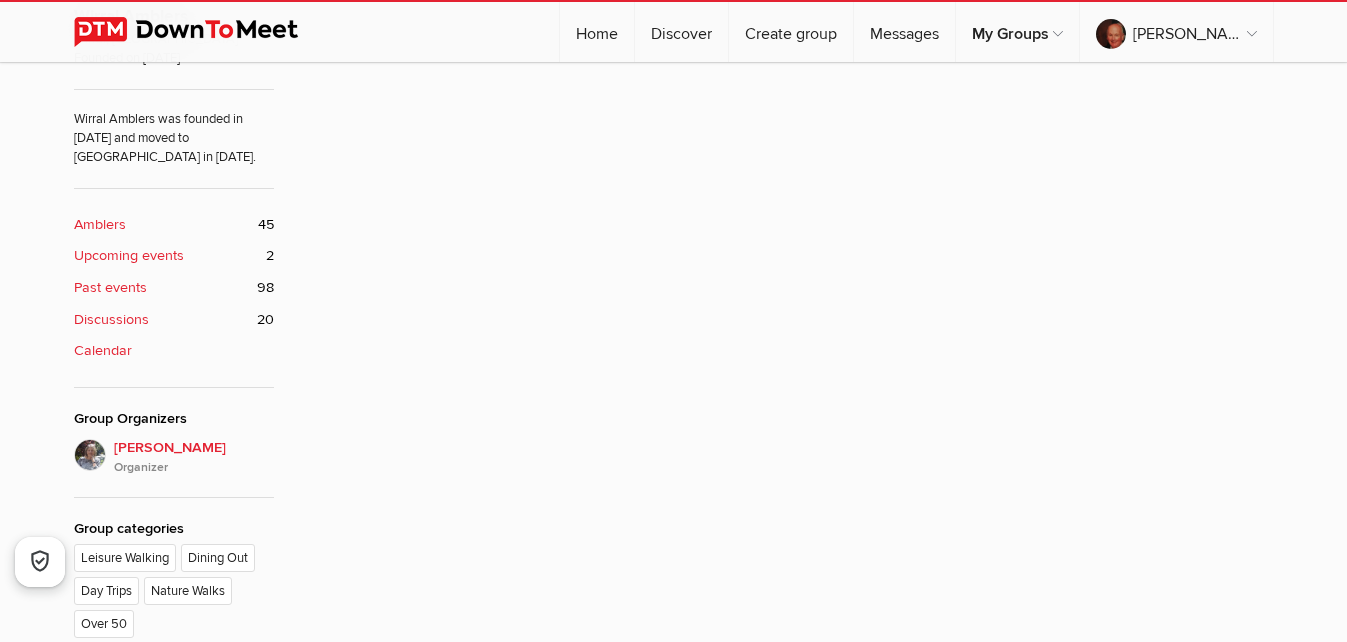 scroll, scrollTop: 399, scrollLeft: 0, axis: vertical 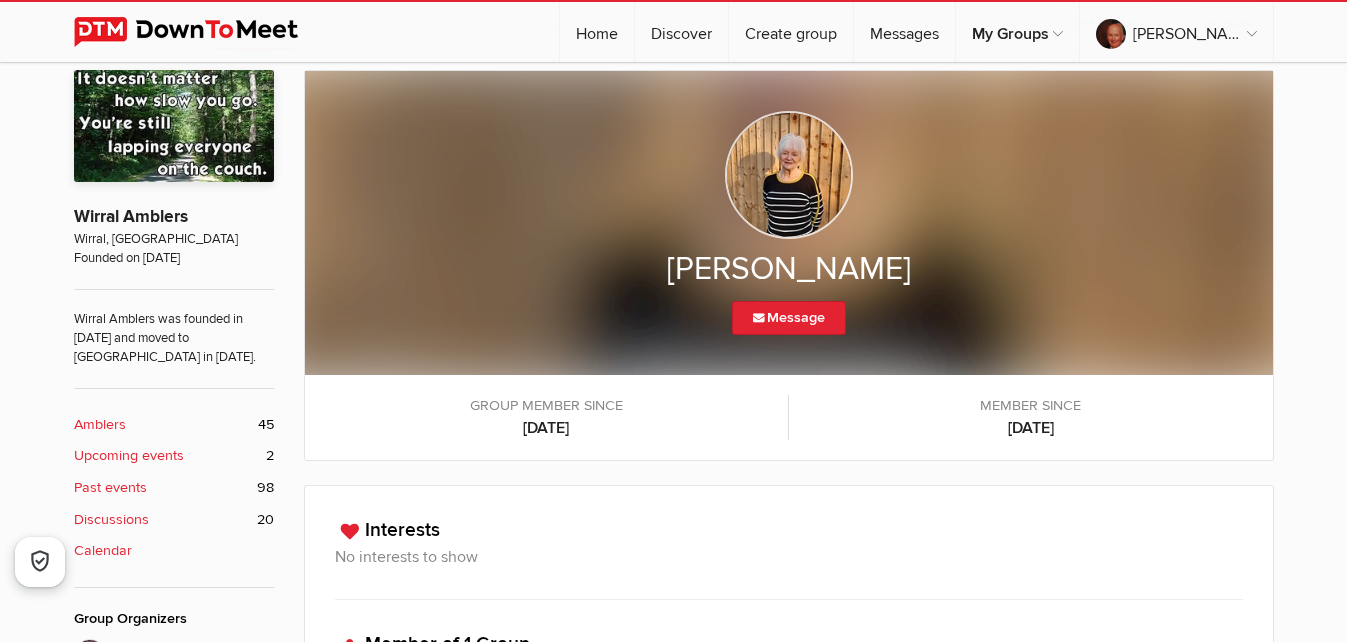 click at bounding box center [789, 175] 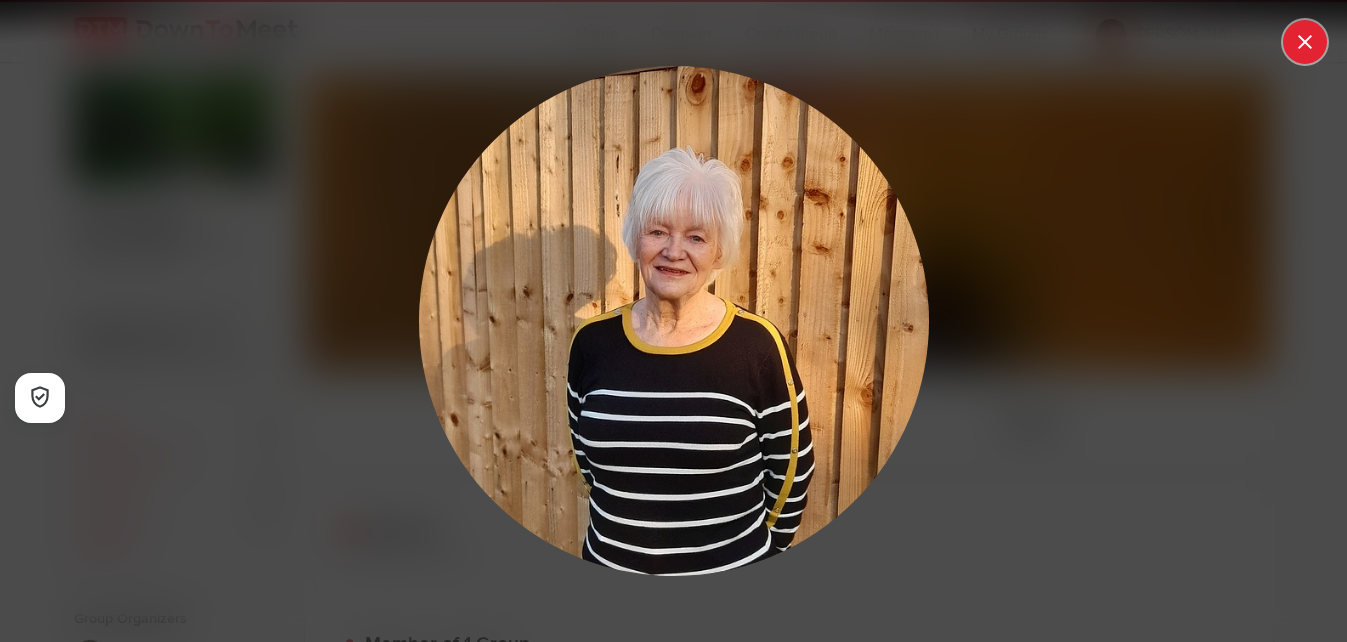 click at bounding box center (1305, 42) 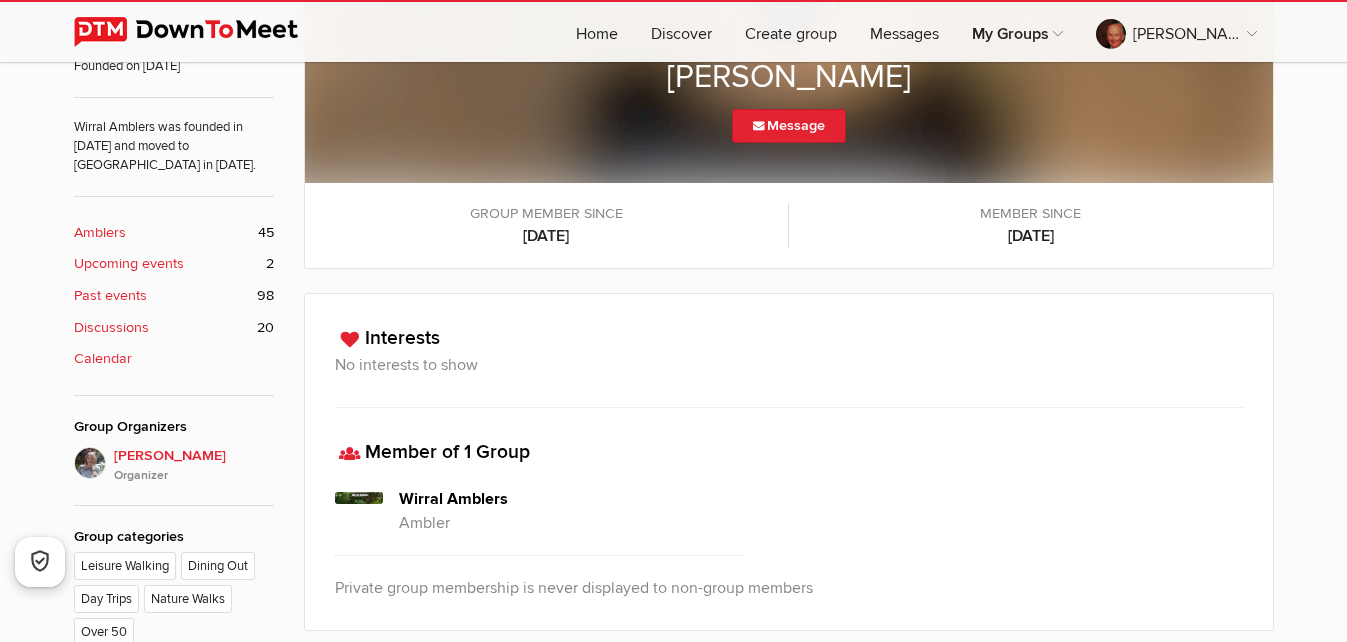 scroll, scrollTop: 600, scrollLeft: 0, axis: vertical 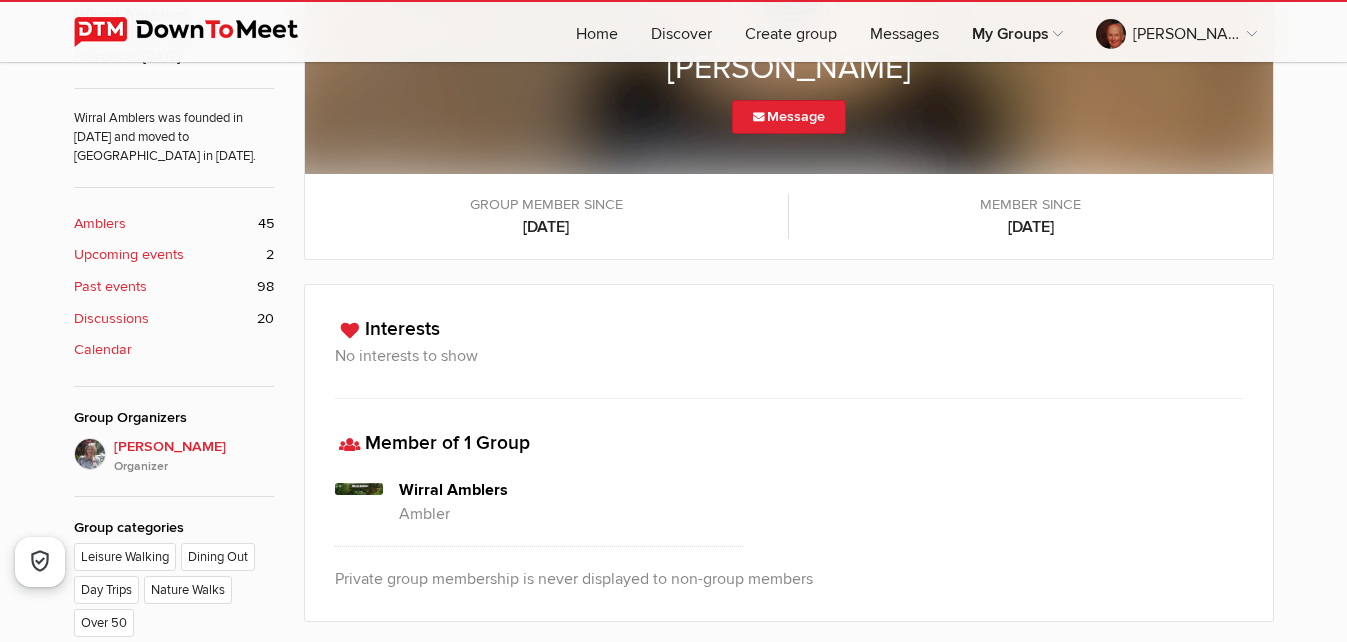 click on "Upcoming events" 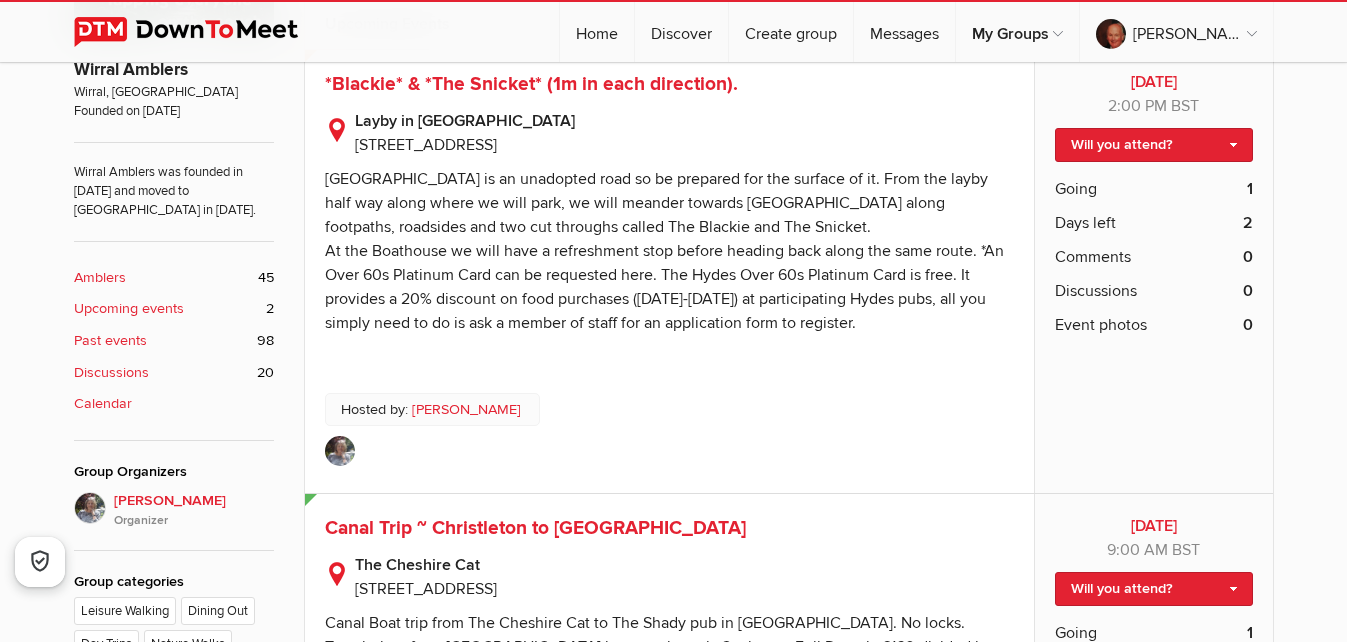 scroll, scrollTop: 500, scrollLeft: 0, axis: vertical 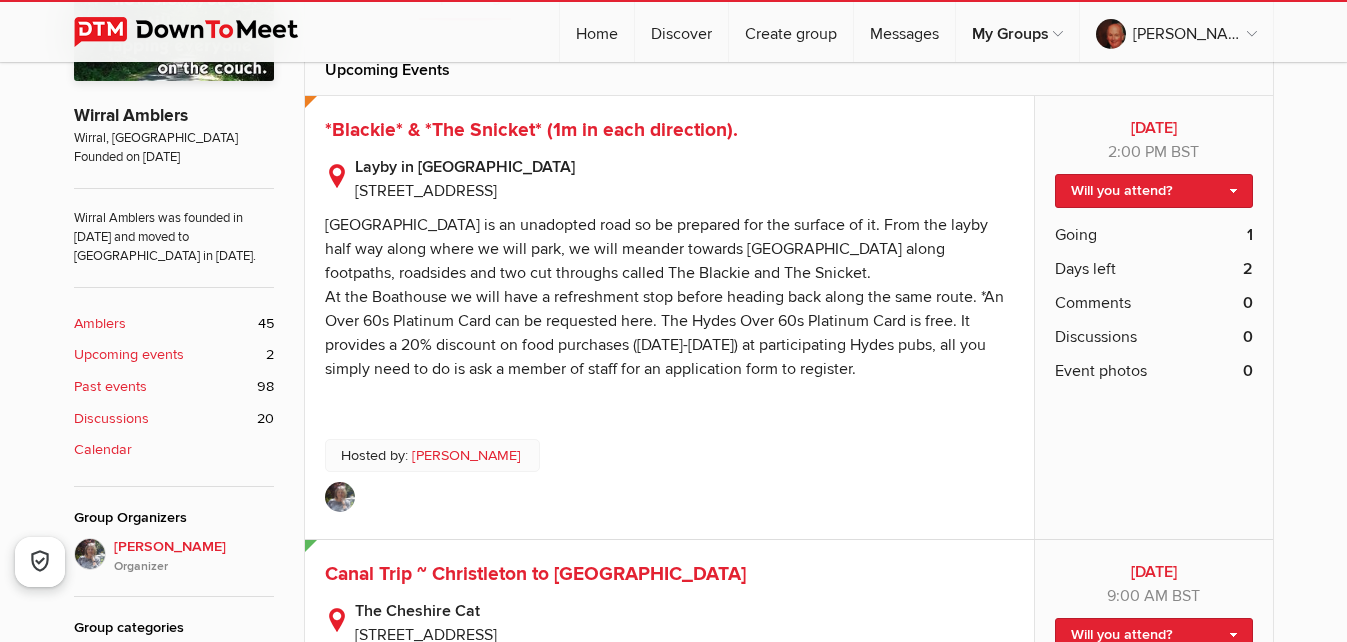 drag, startPoint x: 1348, startPoint y: 649, endPoint x: 1330, endPoint y: 682, distance: 37.589893 